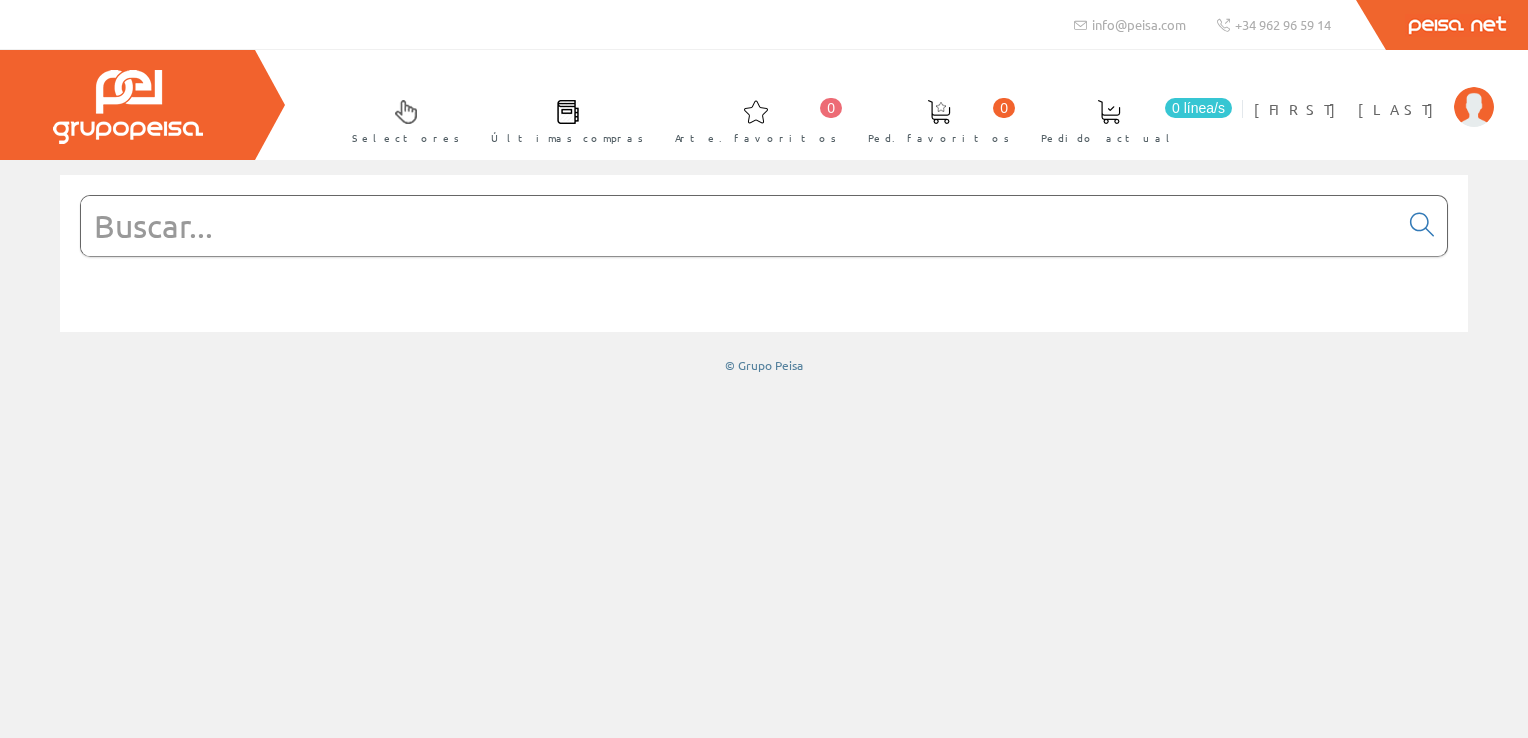 scroll, scrollTop: 0, scrollLeft: 0, axis: both 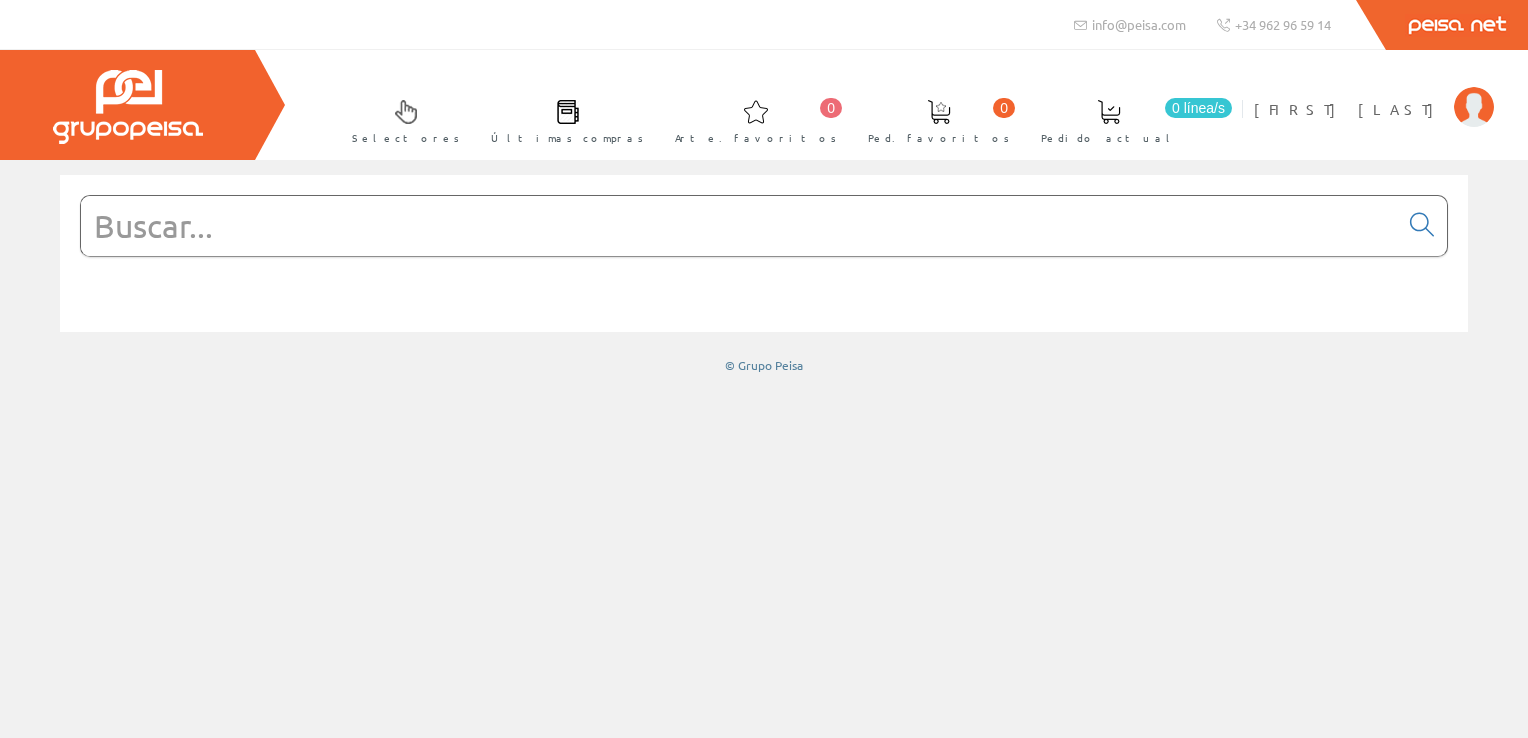 click at bounding box center [739, 226] 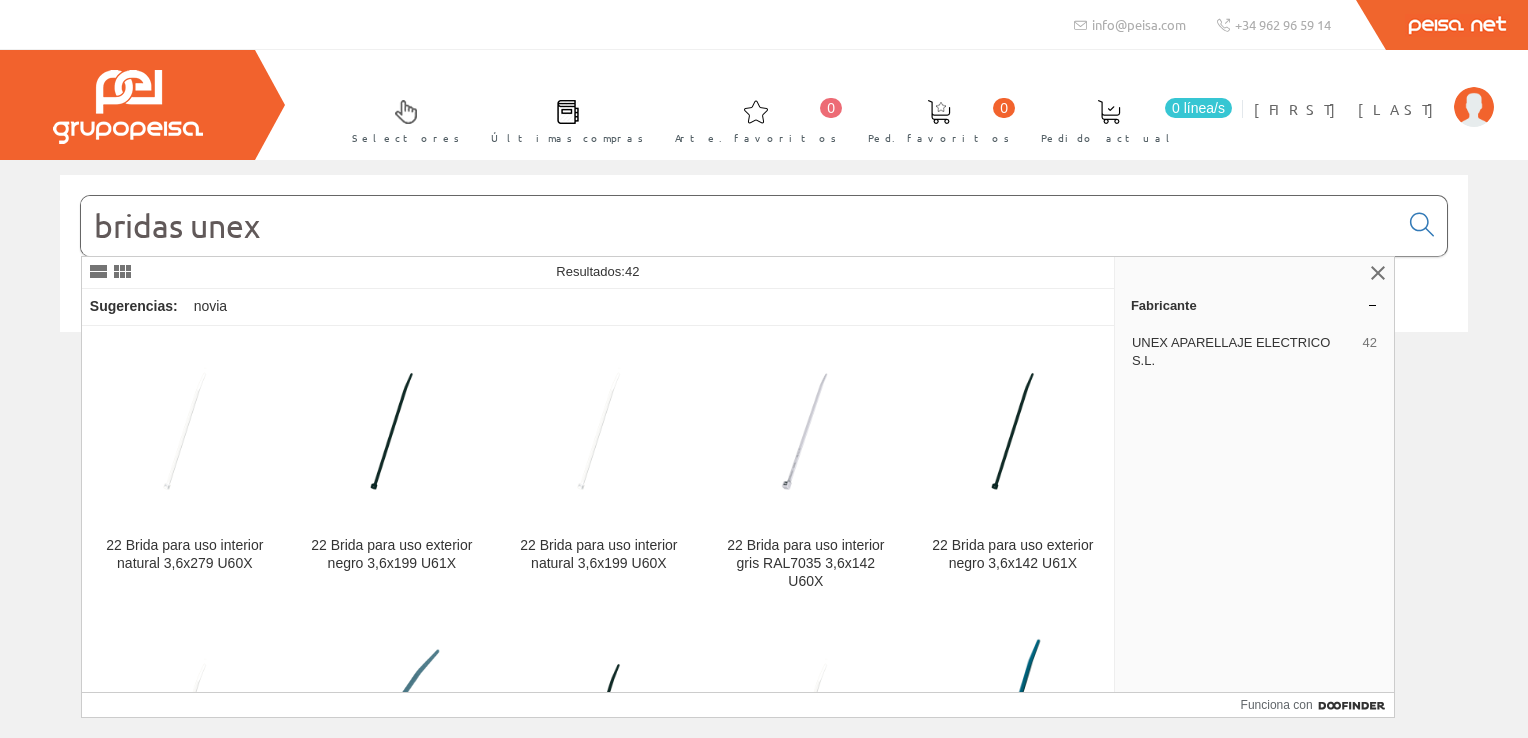scroll, scrollTop: 1700, scrollLeft: 0, axis: vertical 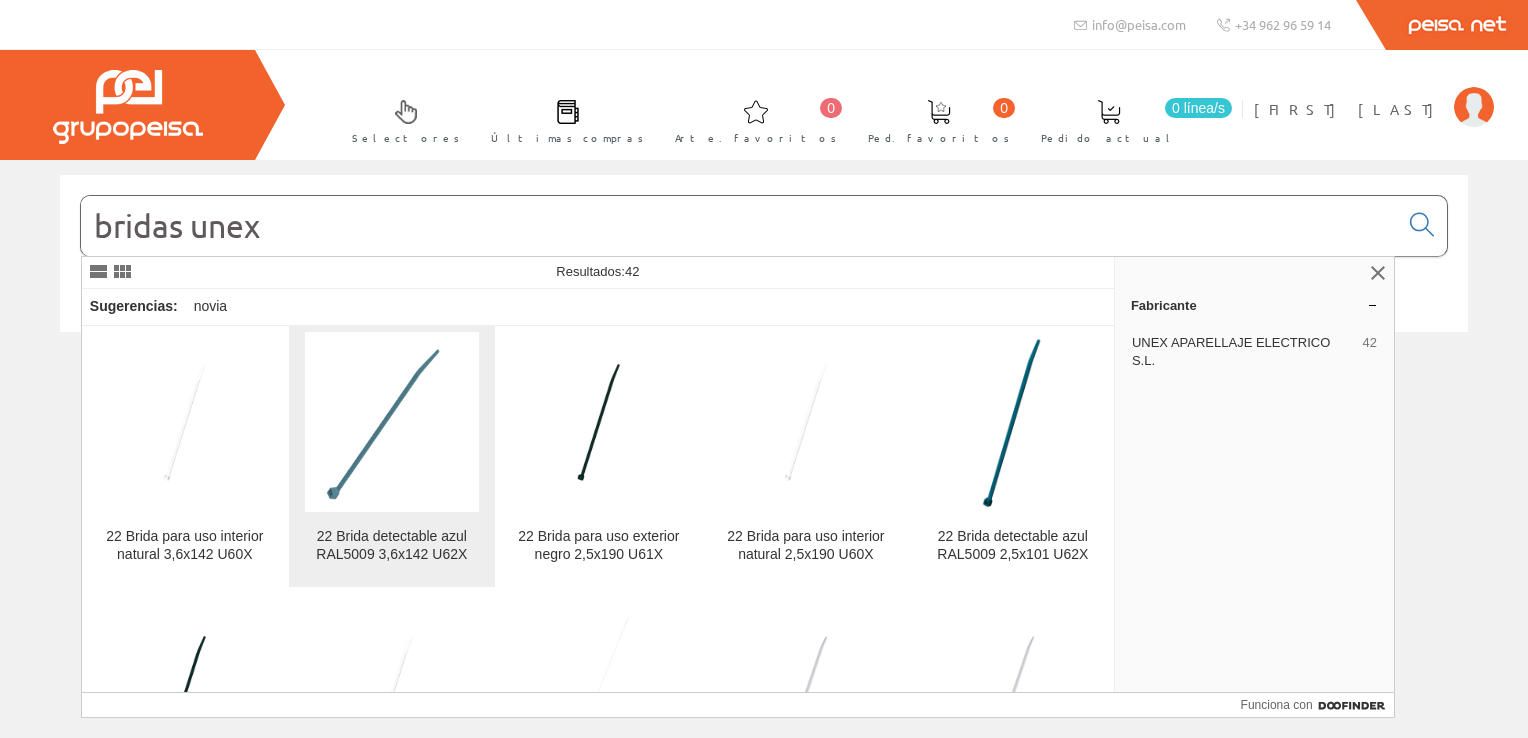 type on "bridas unex" 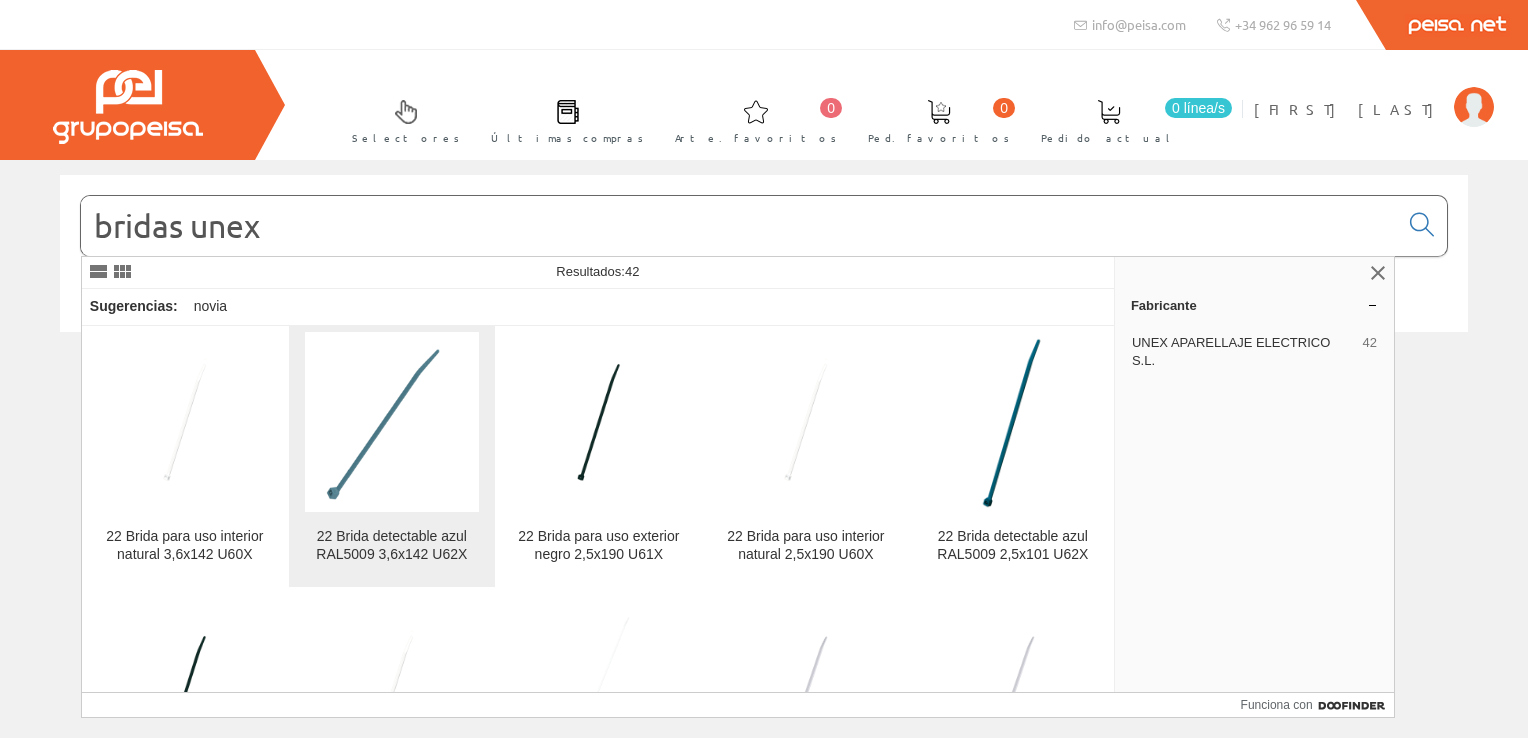click on "22 Brida detectable azul RAL5009 3,6x142 U62X" at bounding box center (392, 546) 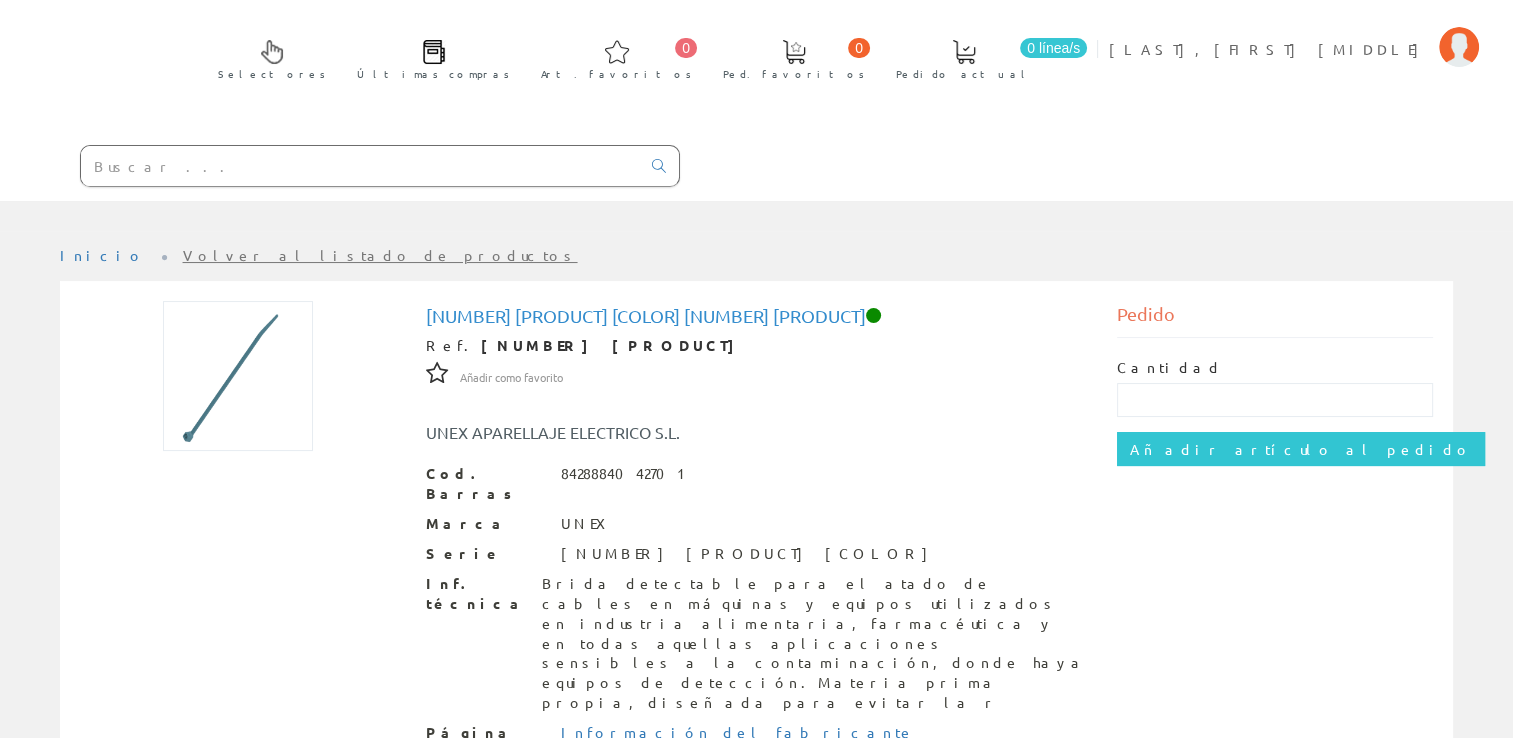 scroll, scrollTop: 349, scrollLeft: 0, axis: vertical 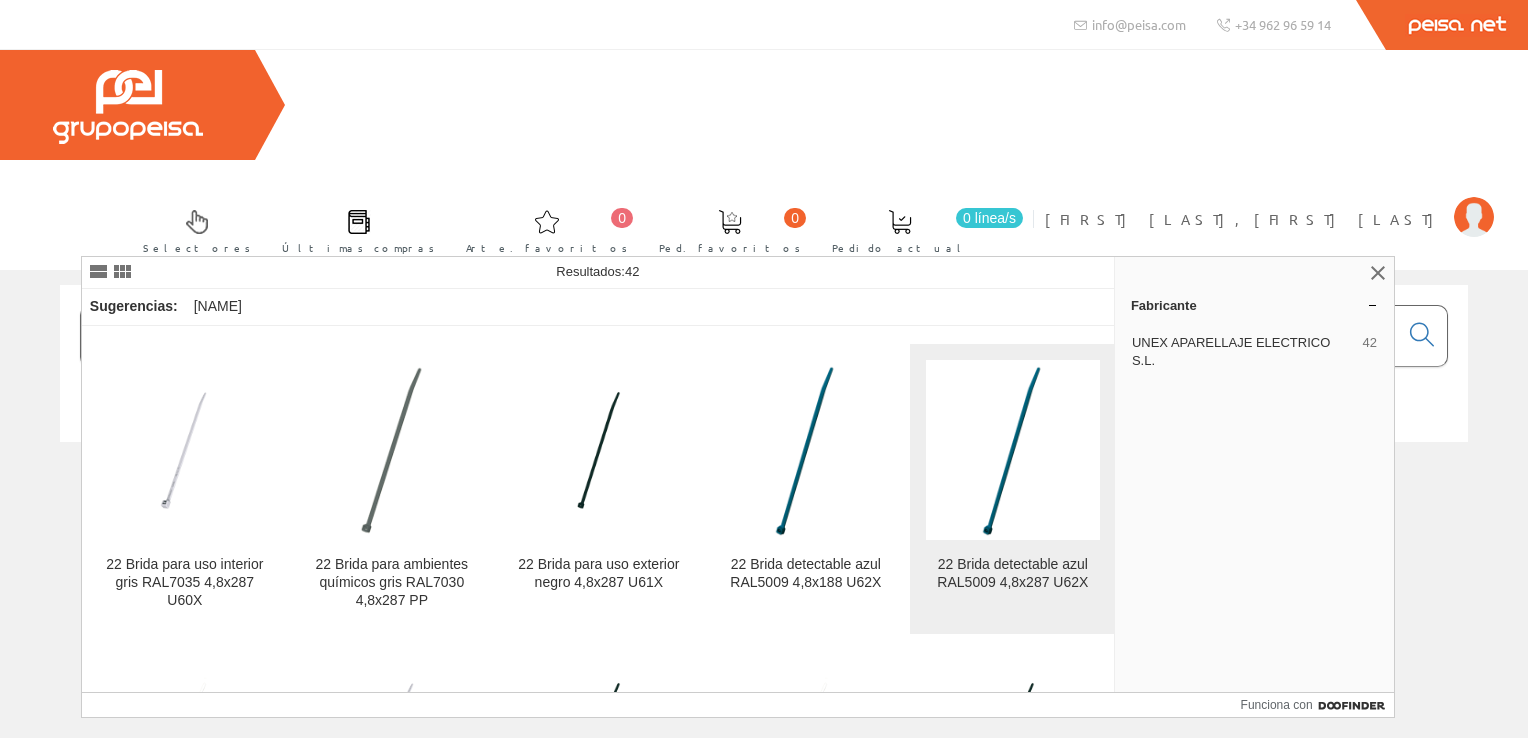 click at bounding box center [1013, 450] 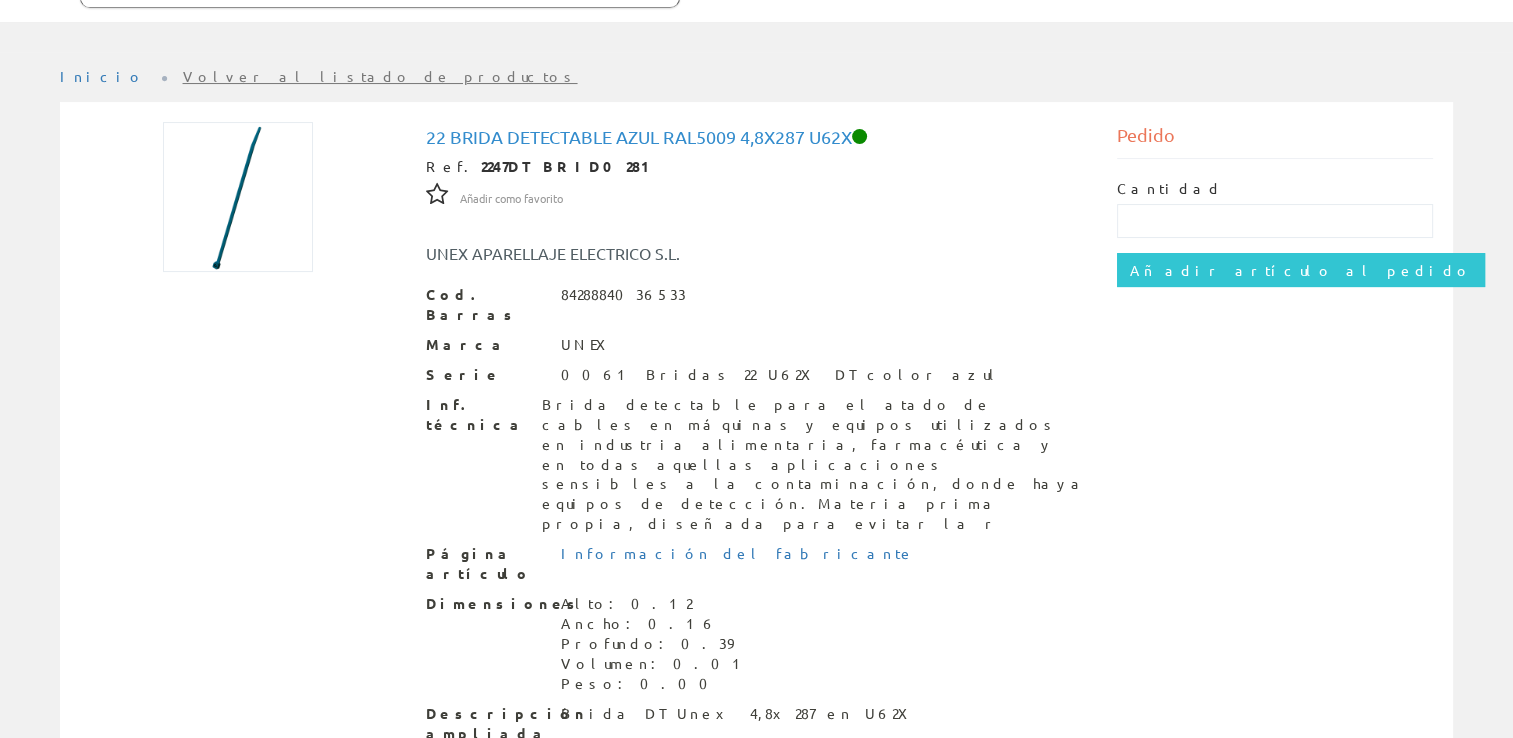 scroll, scrollTop: 0, scrollLeft: 0, axis: both 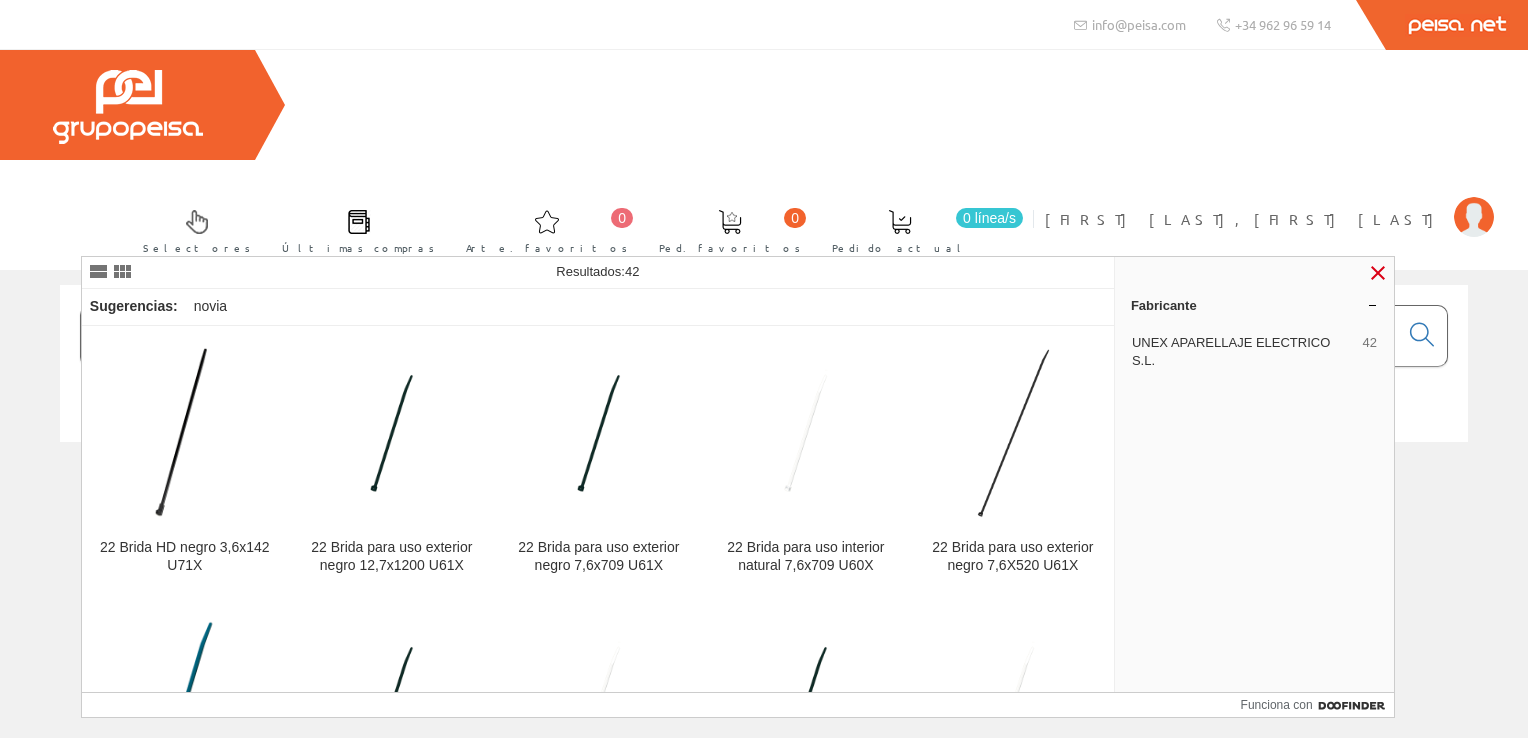 click at bounding box center (1378, 273) 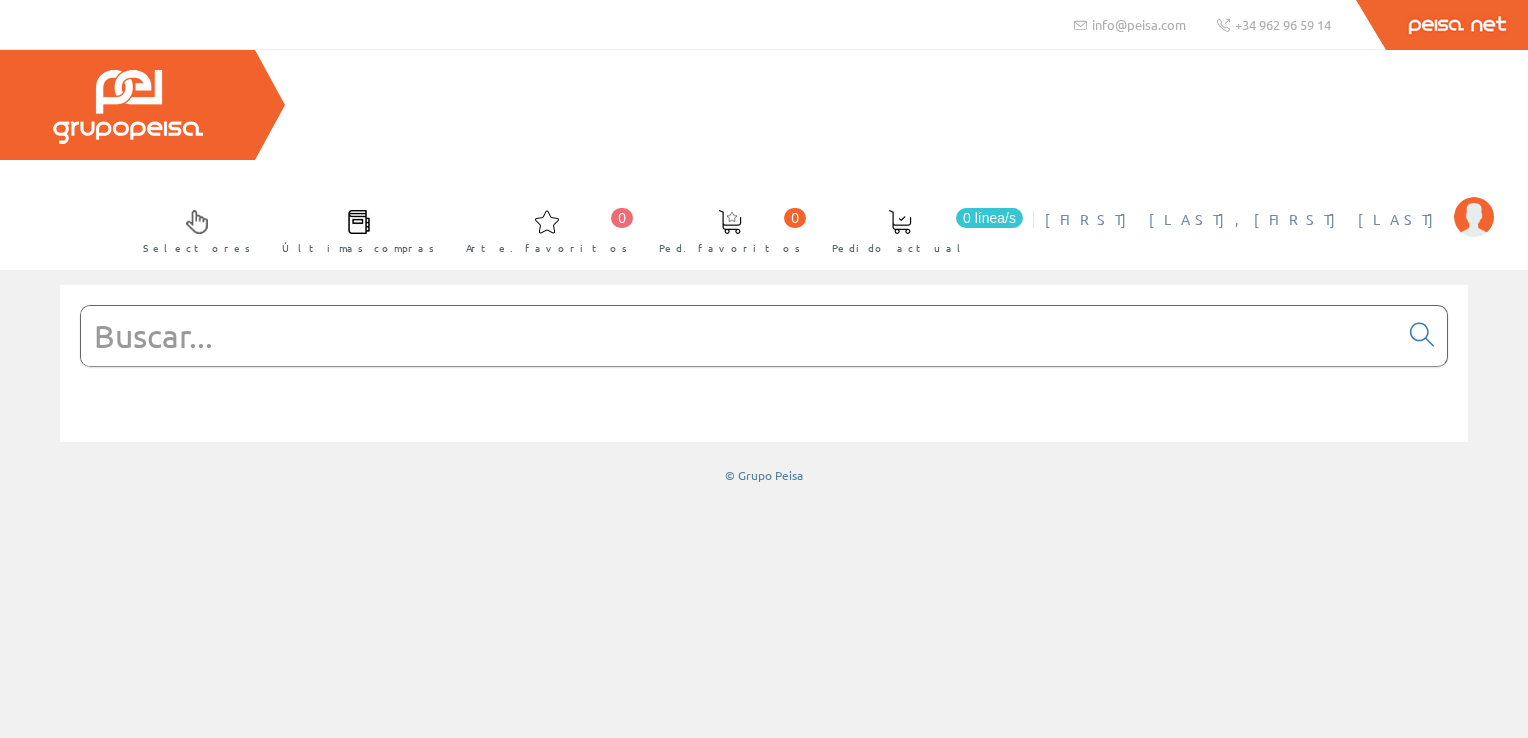 click on "[LAST] [LAST], [FIRST] [MIDDLE]" at bounding box center (1244, 219) 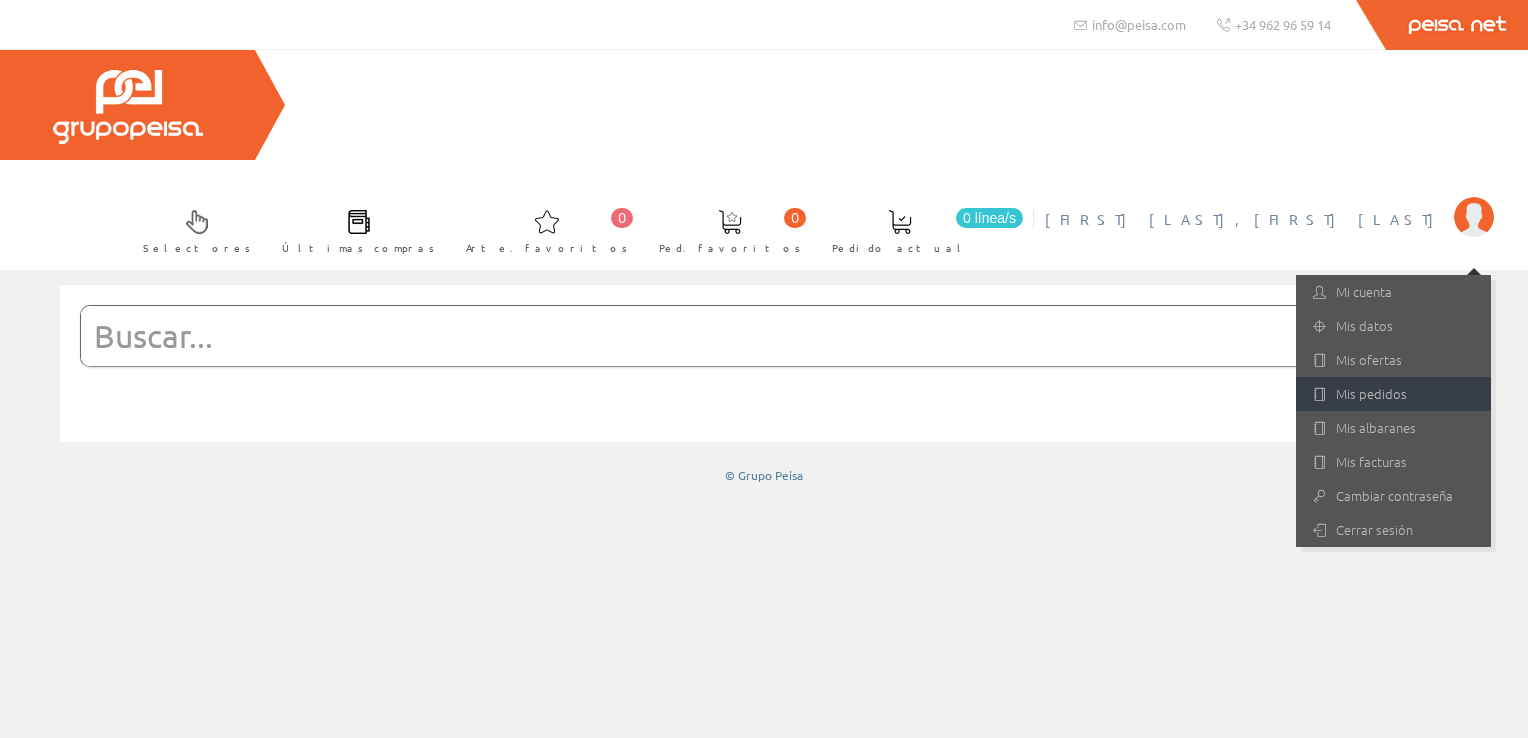 click on "Mis pedidos" at bounding box center [1371, 393] 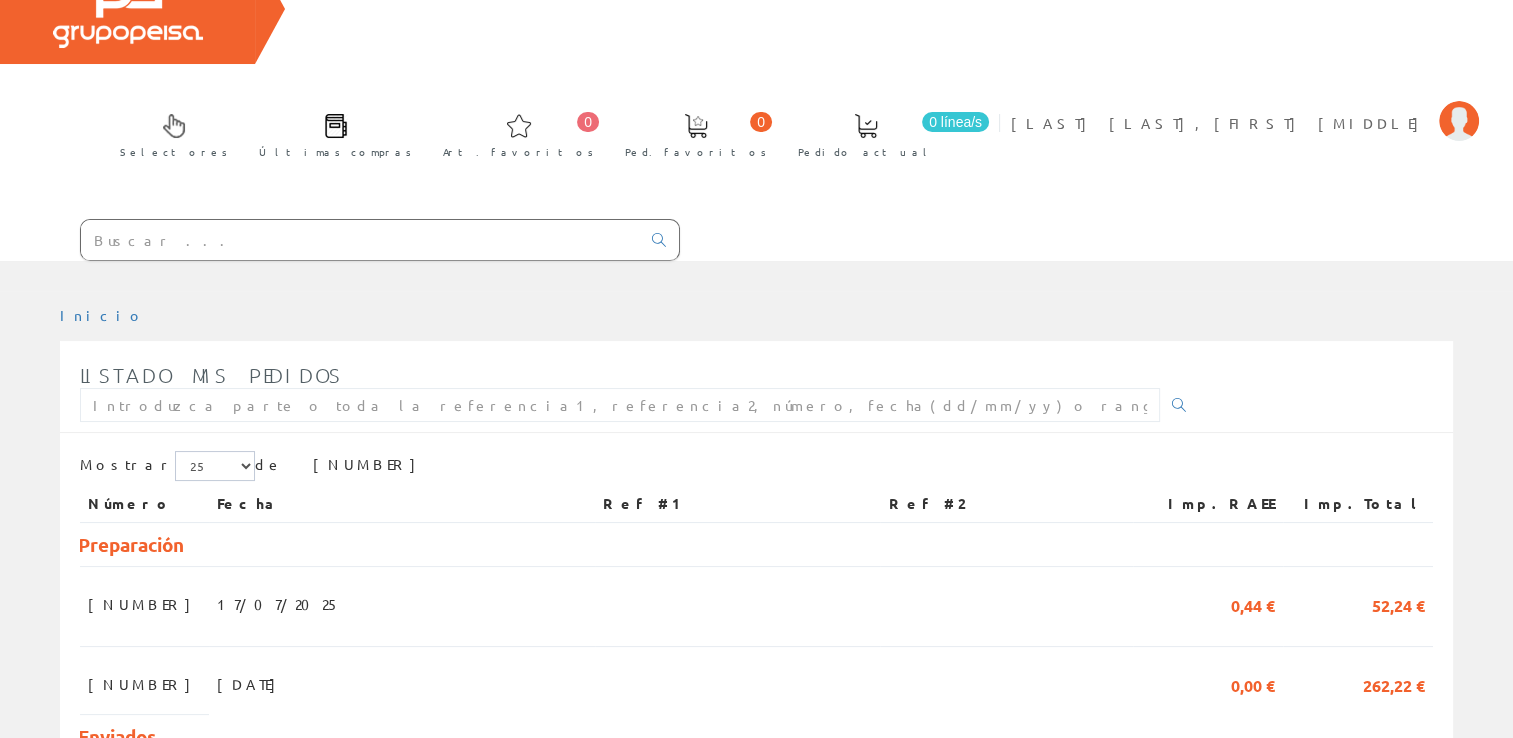 scroll, scrollTop: 200, scrollLeft: 0, axis: vertical 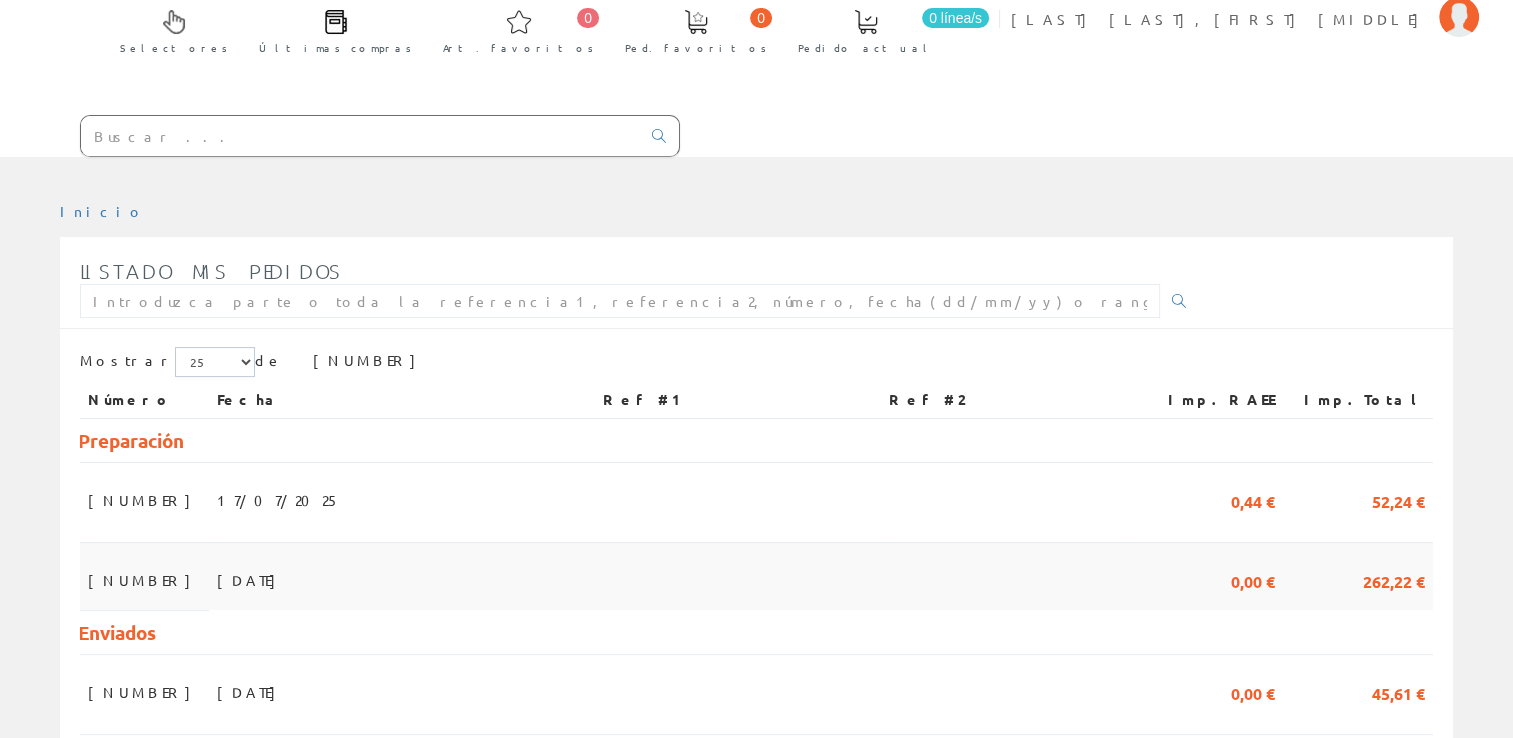 click on "[DATE]" at bounding box center [402, 576] 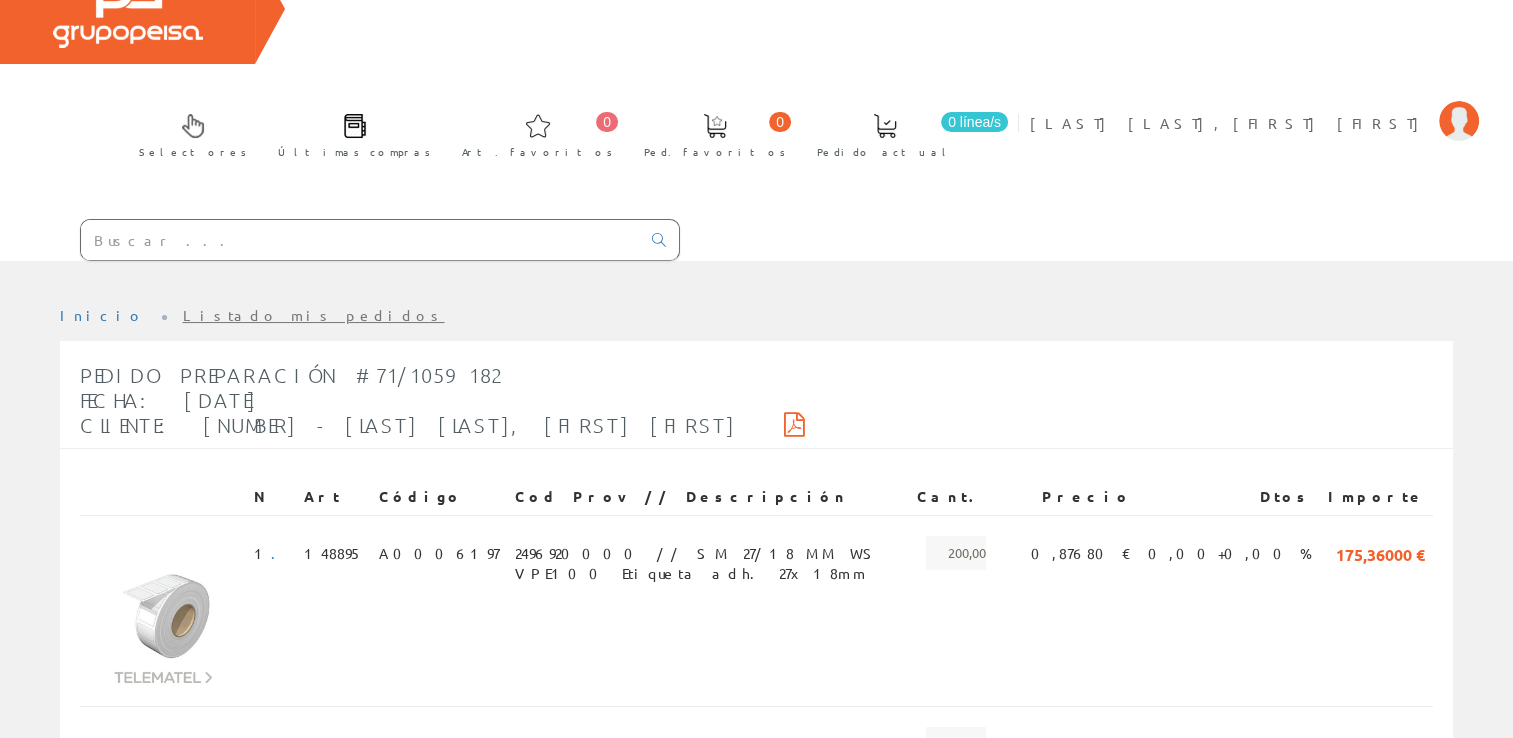scroll, scrollTop: 300, scrollLeft: 0, axis: vertical 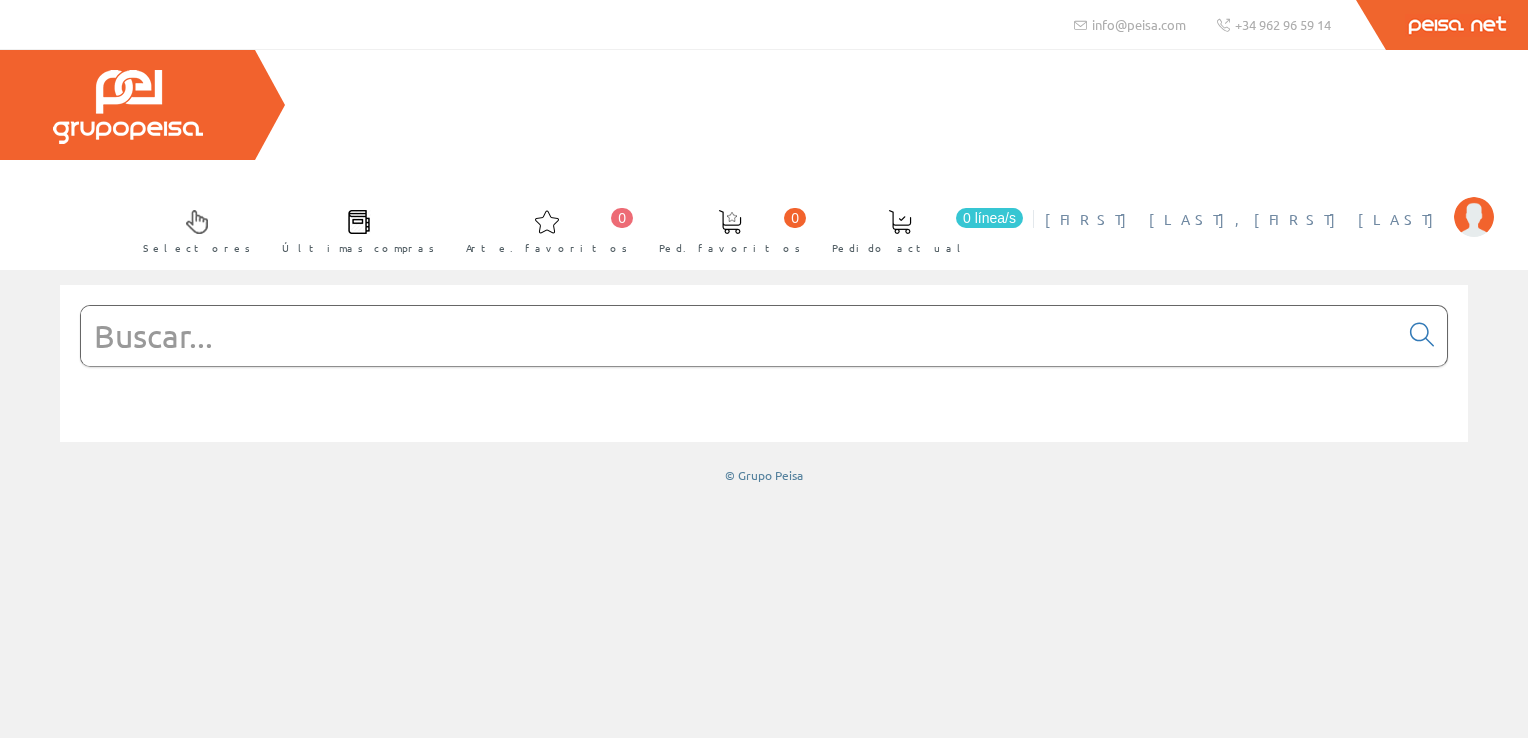 click on "[FIRST] [LAST], [FIRST] [LAST]" at bounding box center (1244, 219) 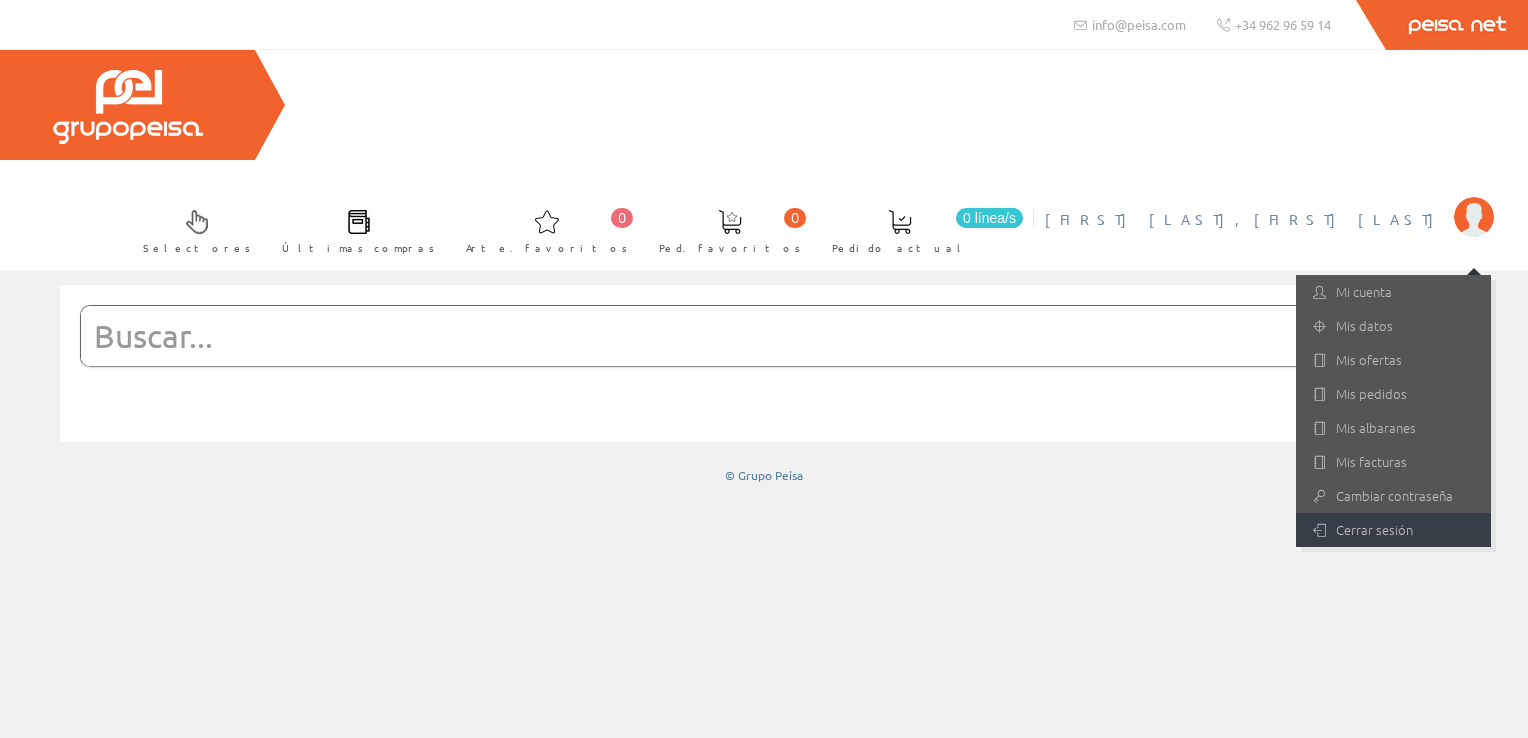 click on "Cerrar sesión" at bounding box center [1393, 530] 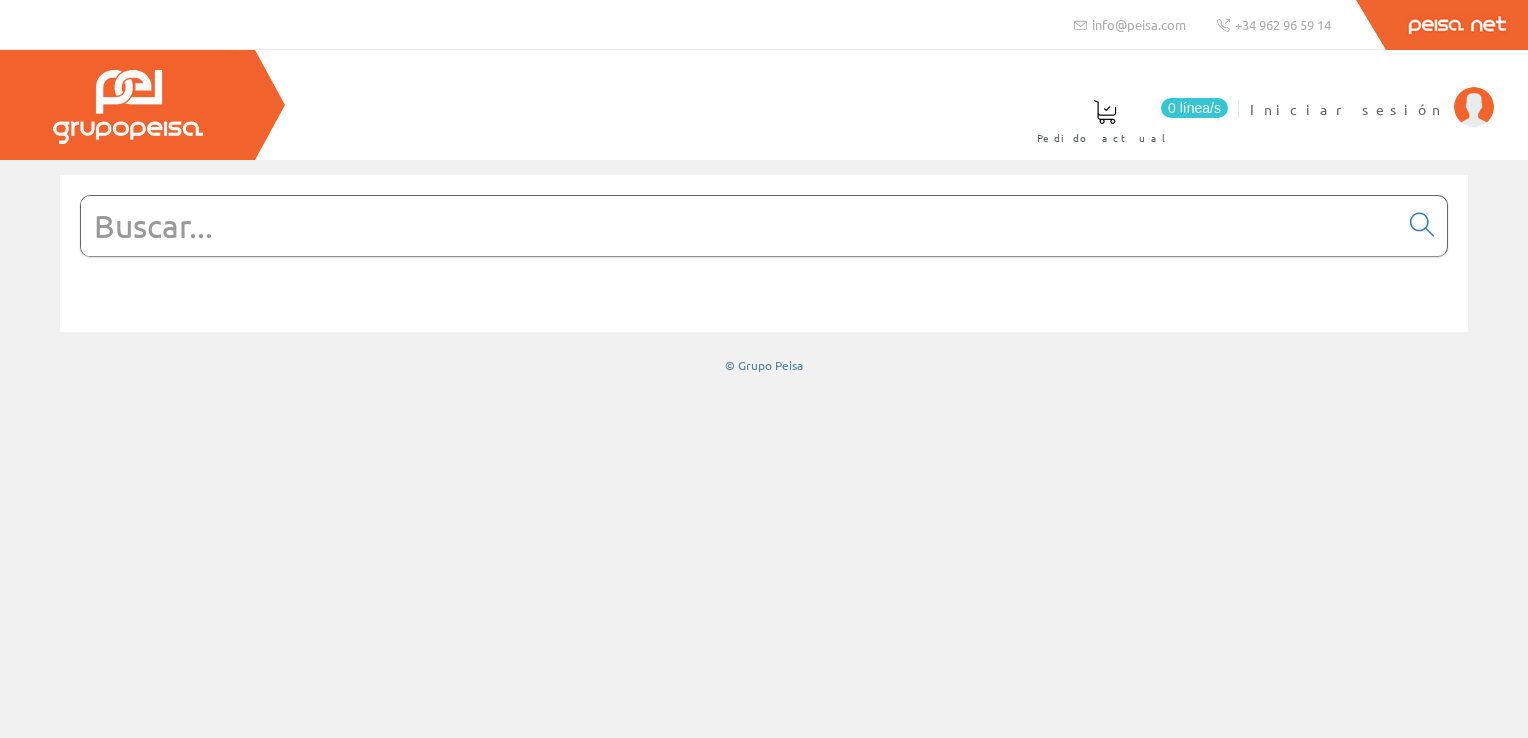 scroll, scrollTop: 0, scrollLeft: 0, axis: both 